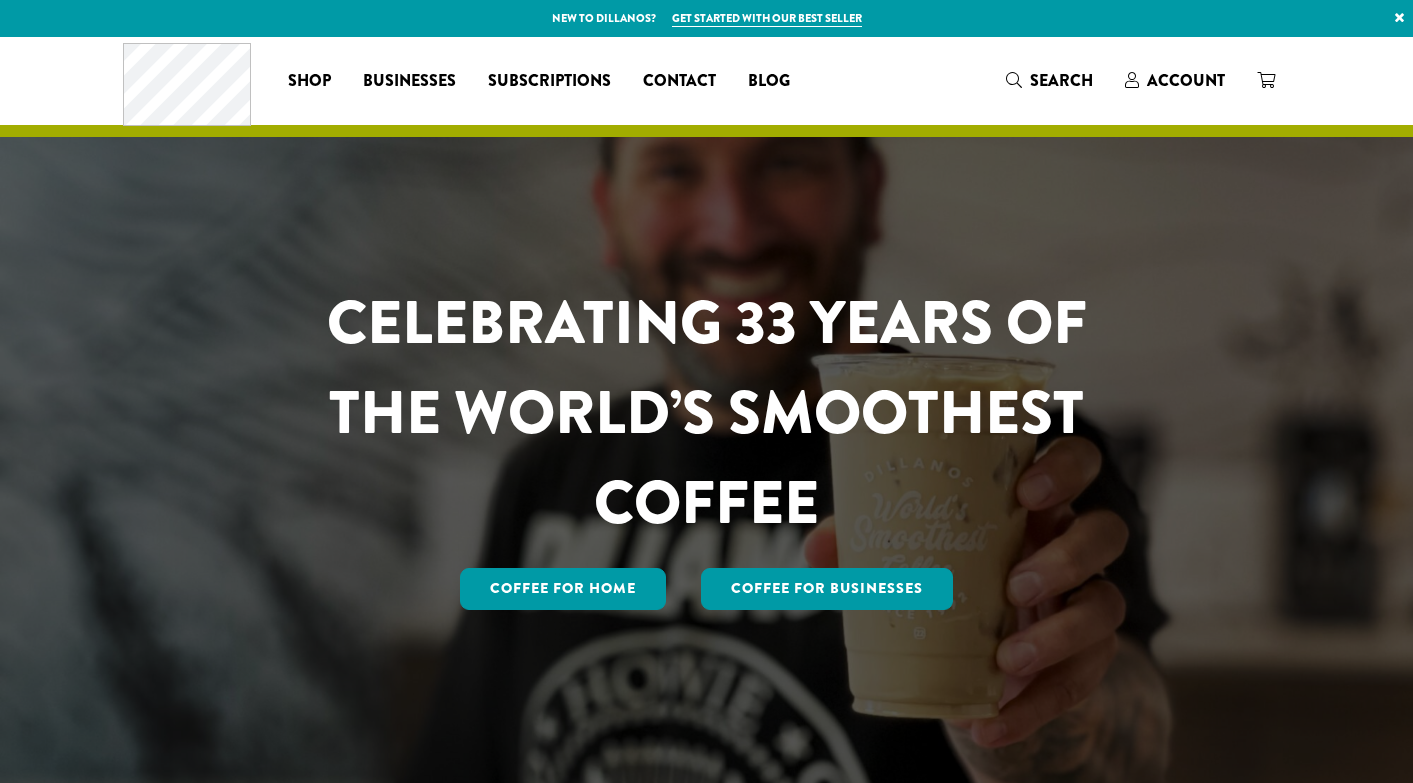 scroll, scrollTop: 0, scrollLeft: 0, axis: both 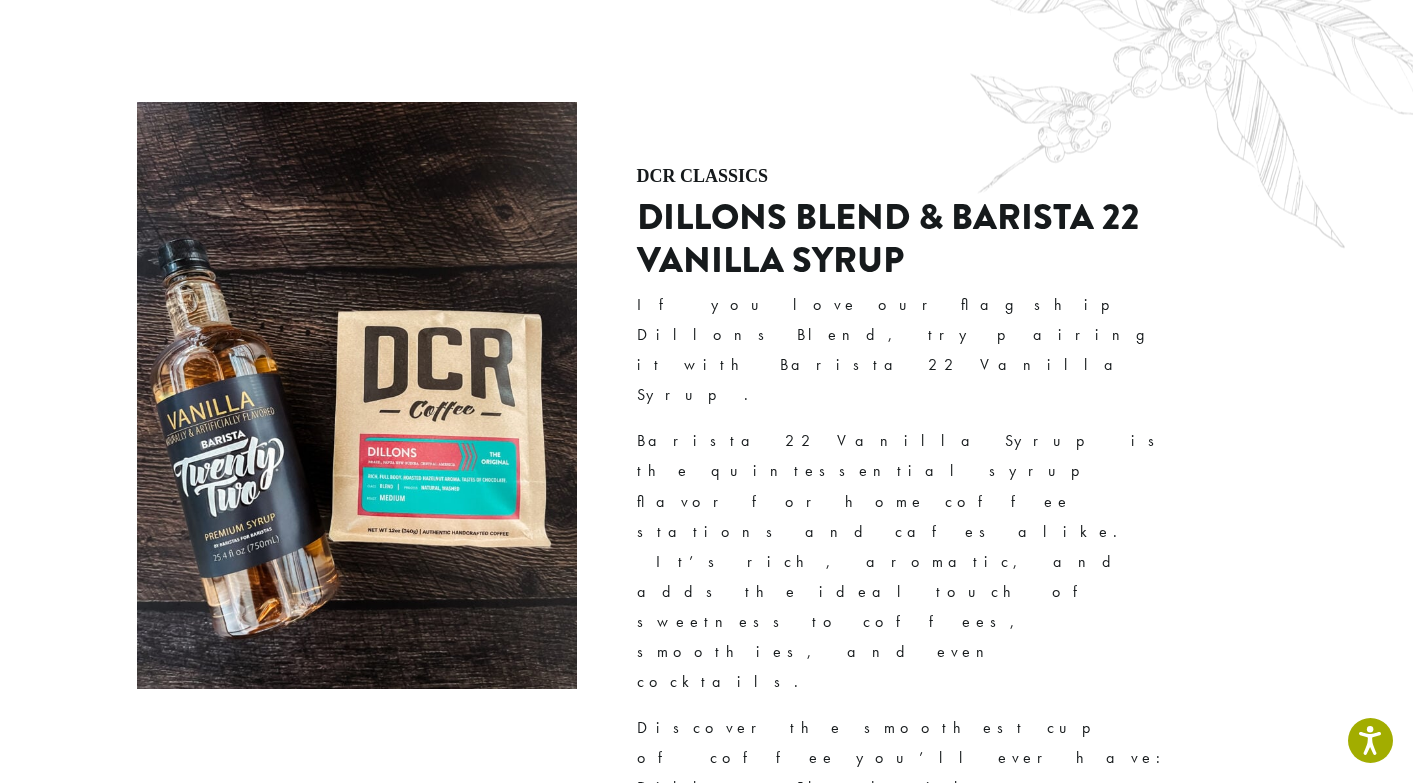 click at bounding box center (854, 1442) 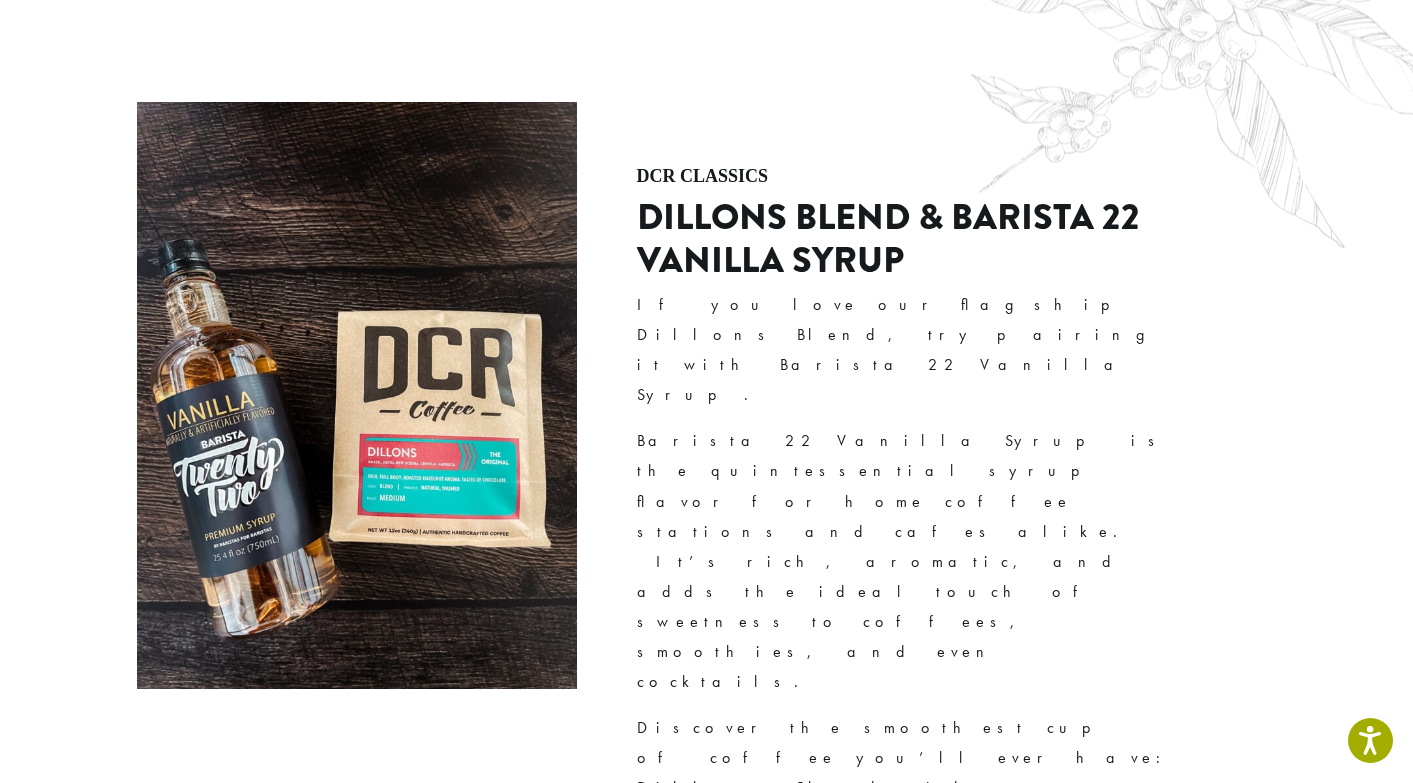 type on "**********" 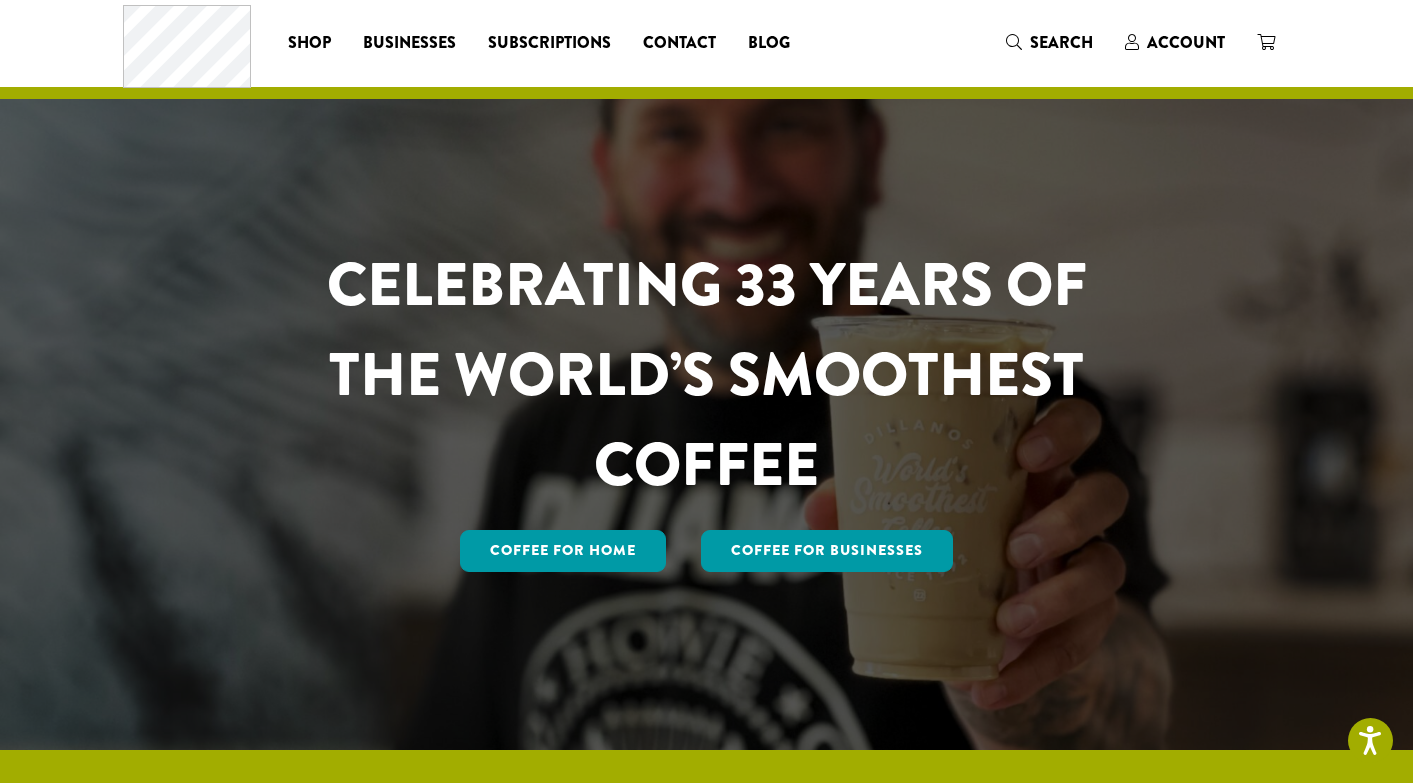 scroll, scrollTop: 26, scrollLeft: 0, axis: vertical 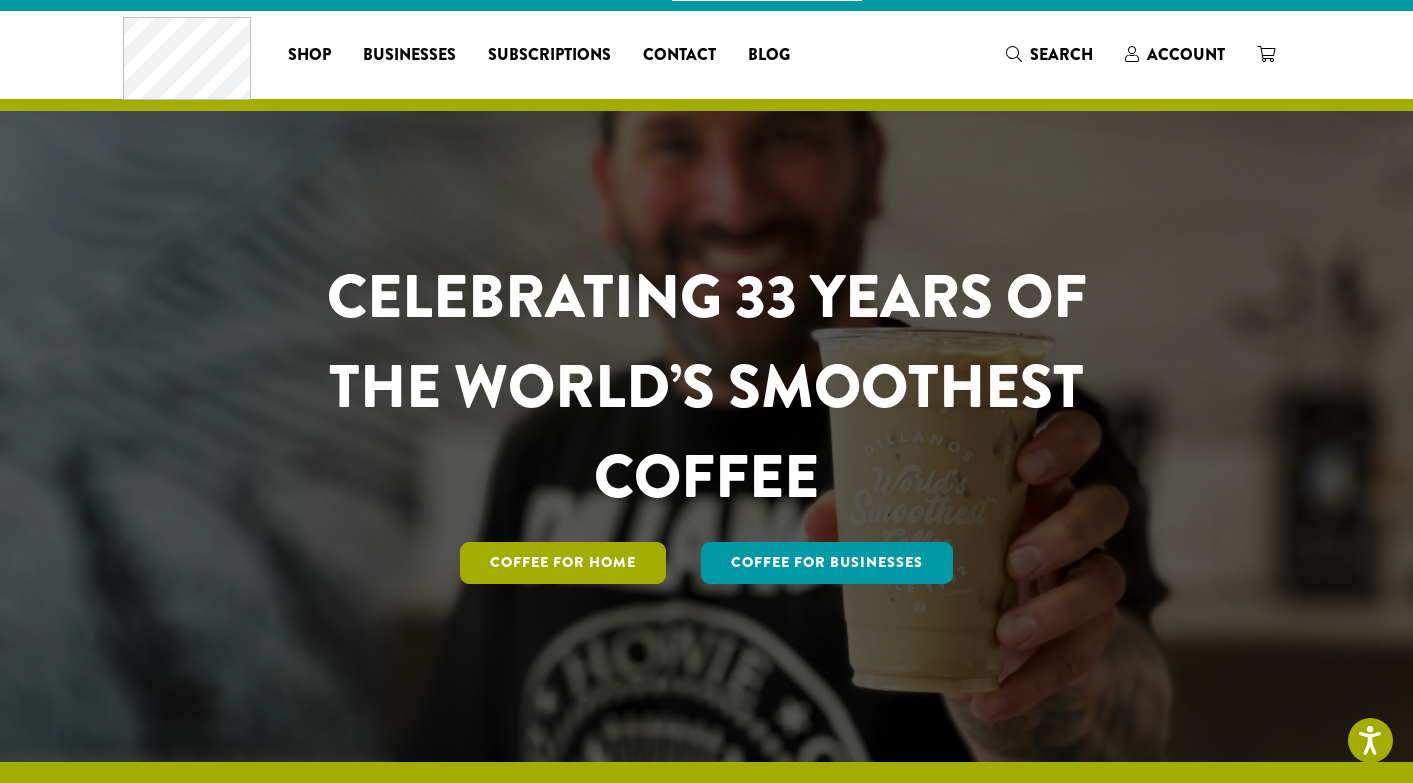 click on "Coffee for Home" at bounding box center (563, 563) 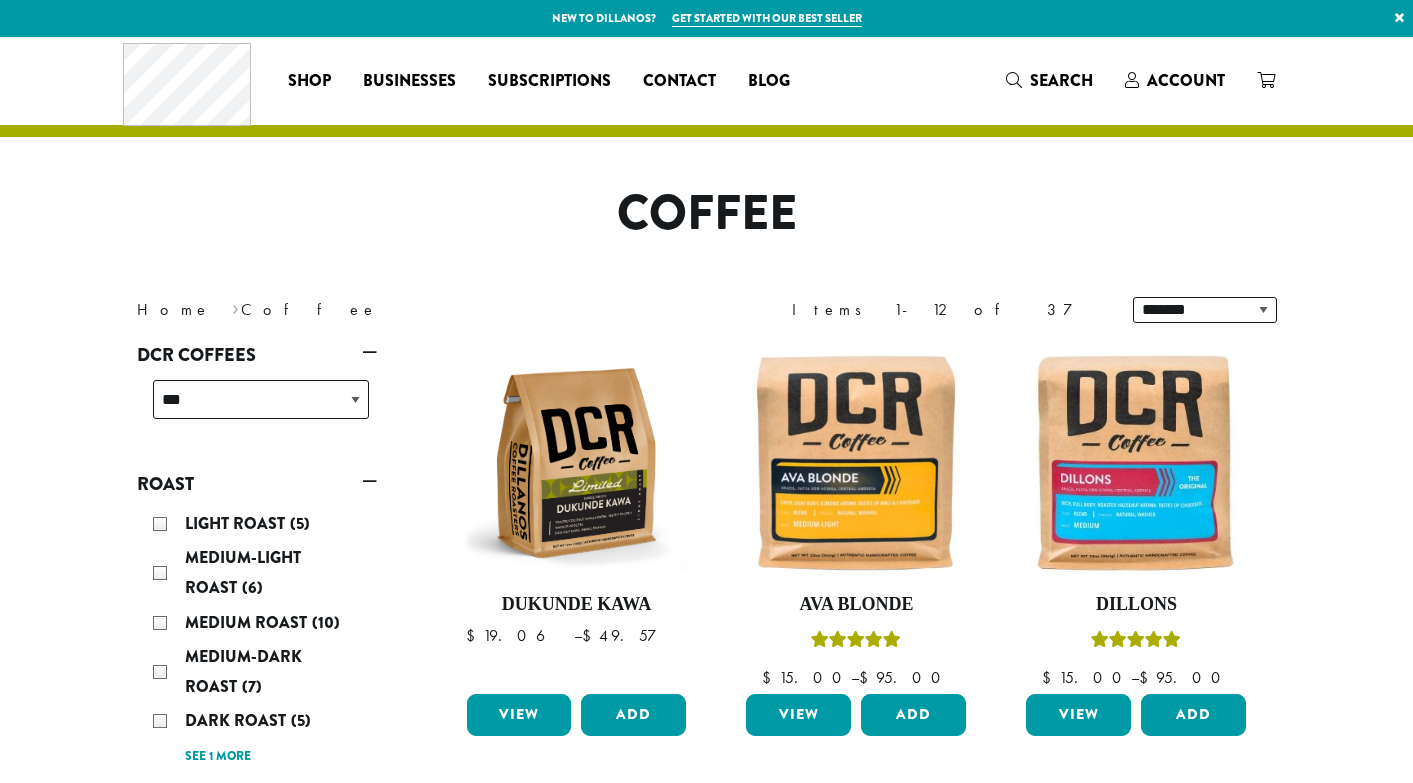 scroll, scrollTop: 0, scrollLeft: 0, axis: both 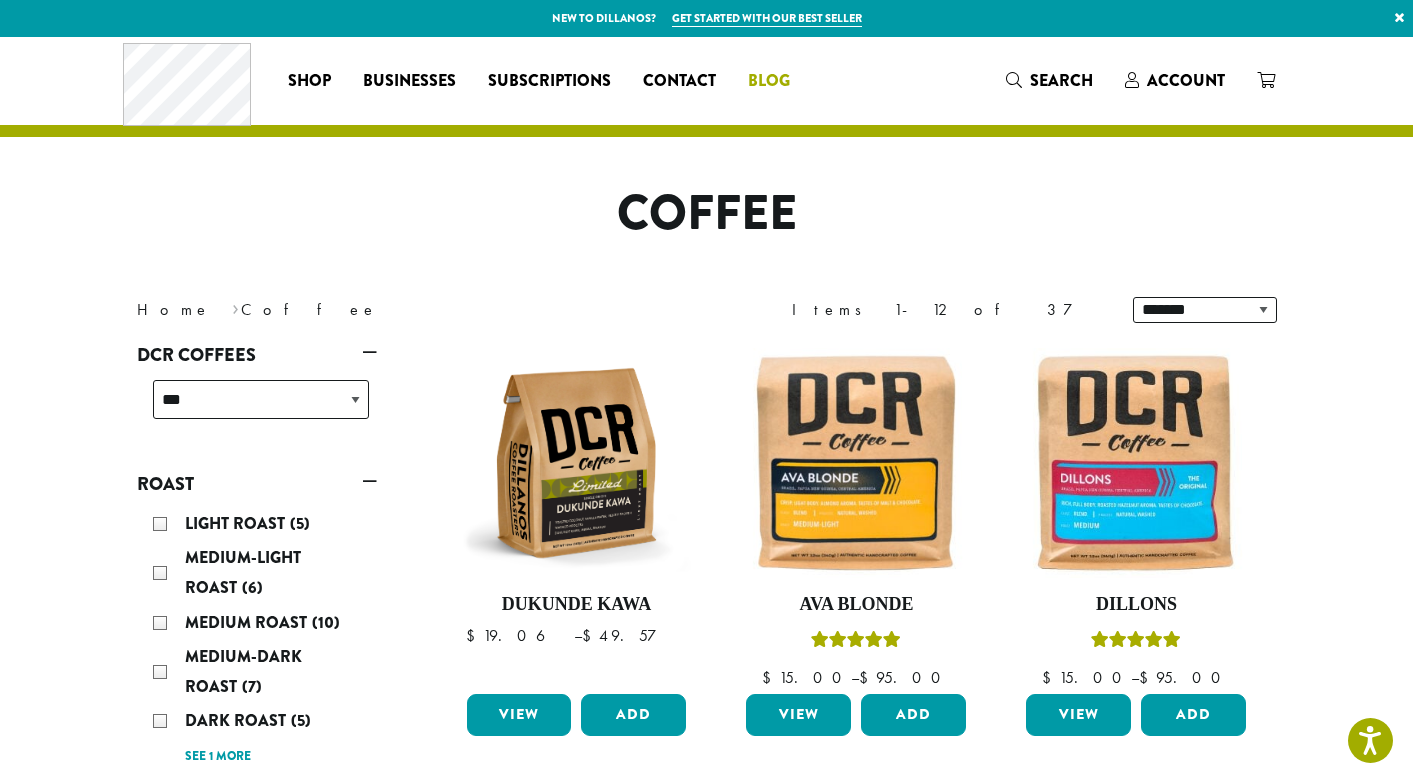 click on "Blog" at bounding box center [769, 81] 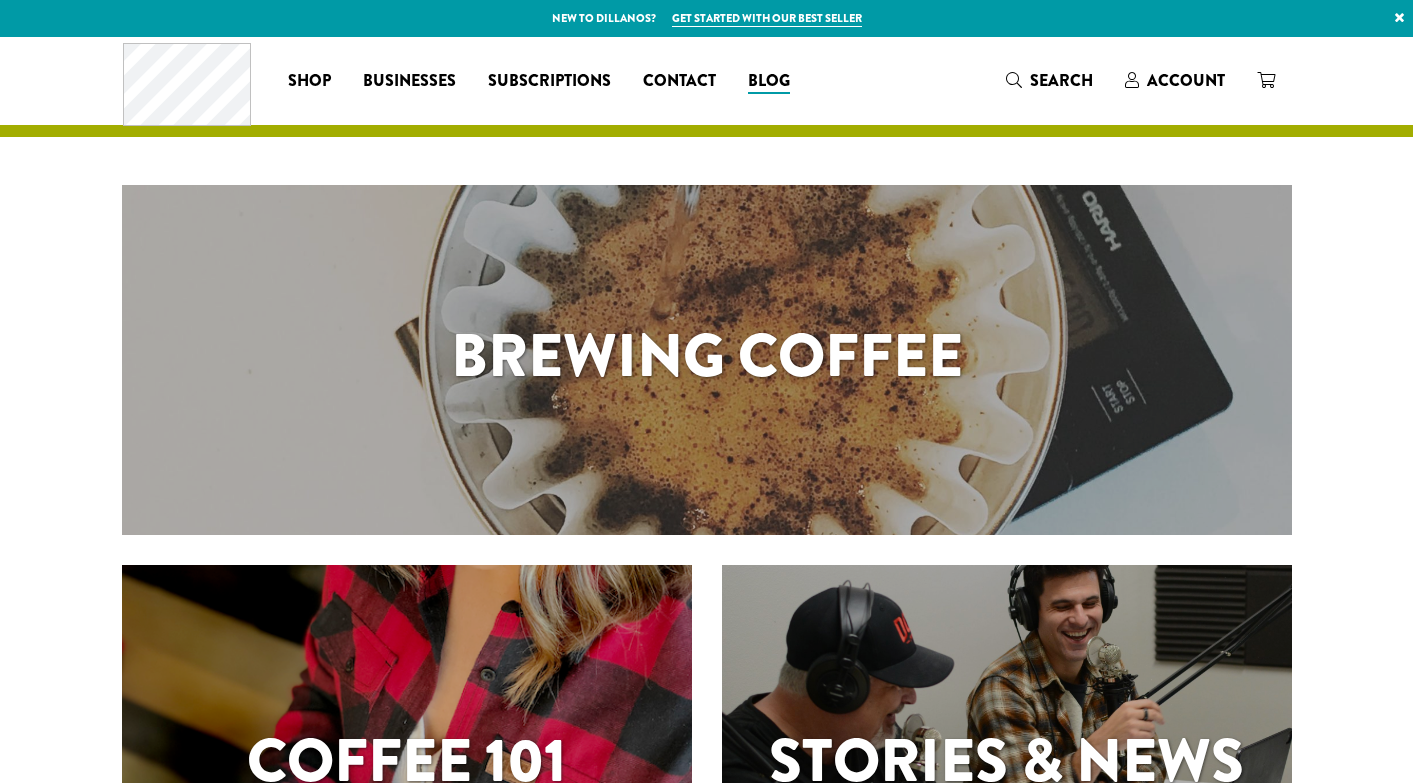 scroll, scrollTop: 0, scrollLeft: 0, axis: both 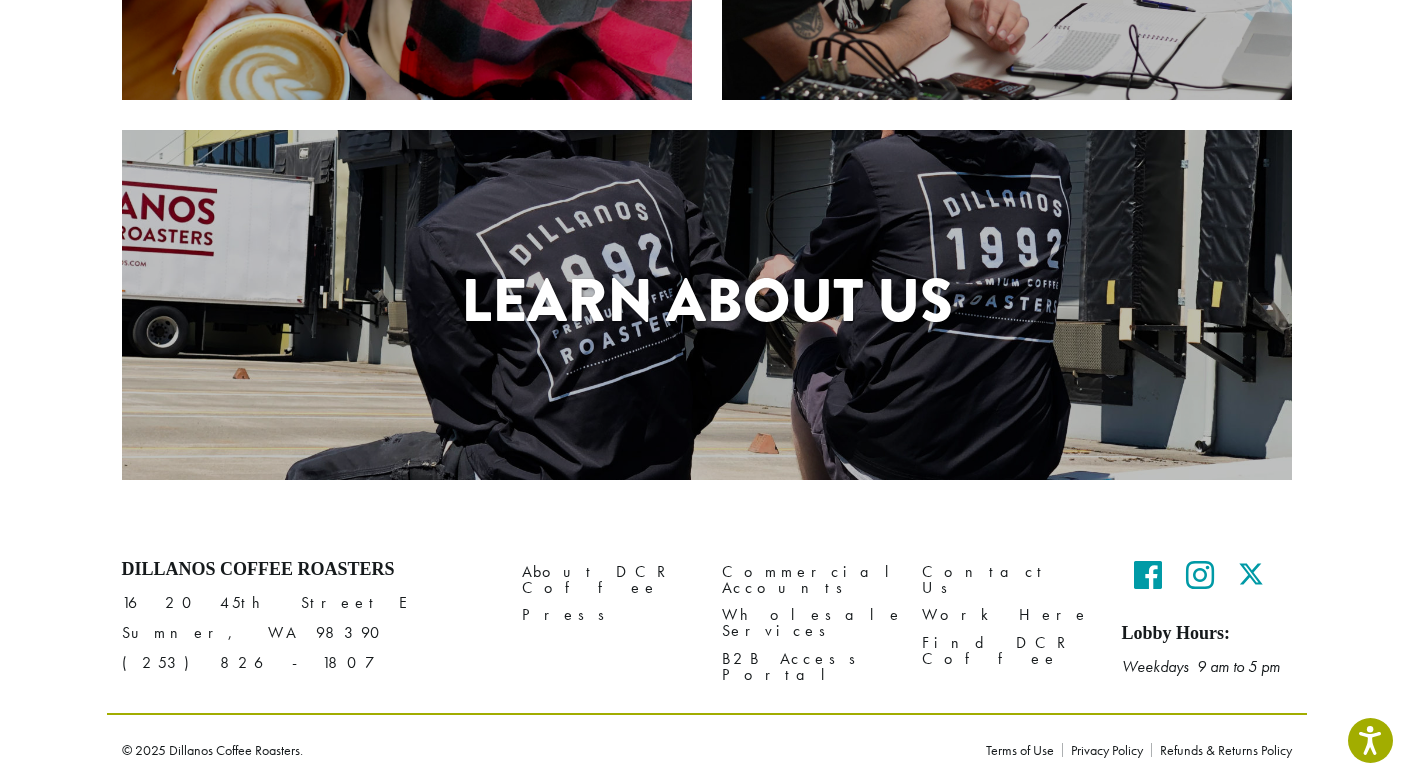 click on "Learn About Us" at bounding box center [707, 301] 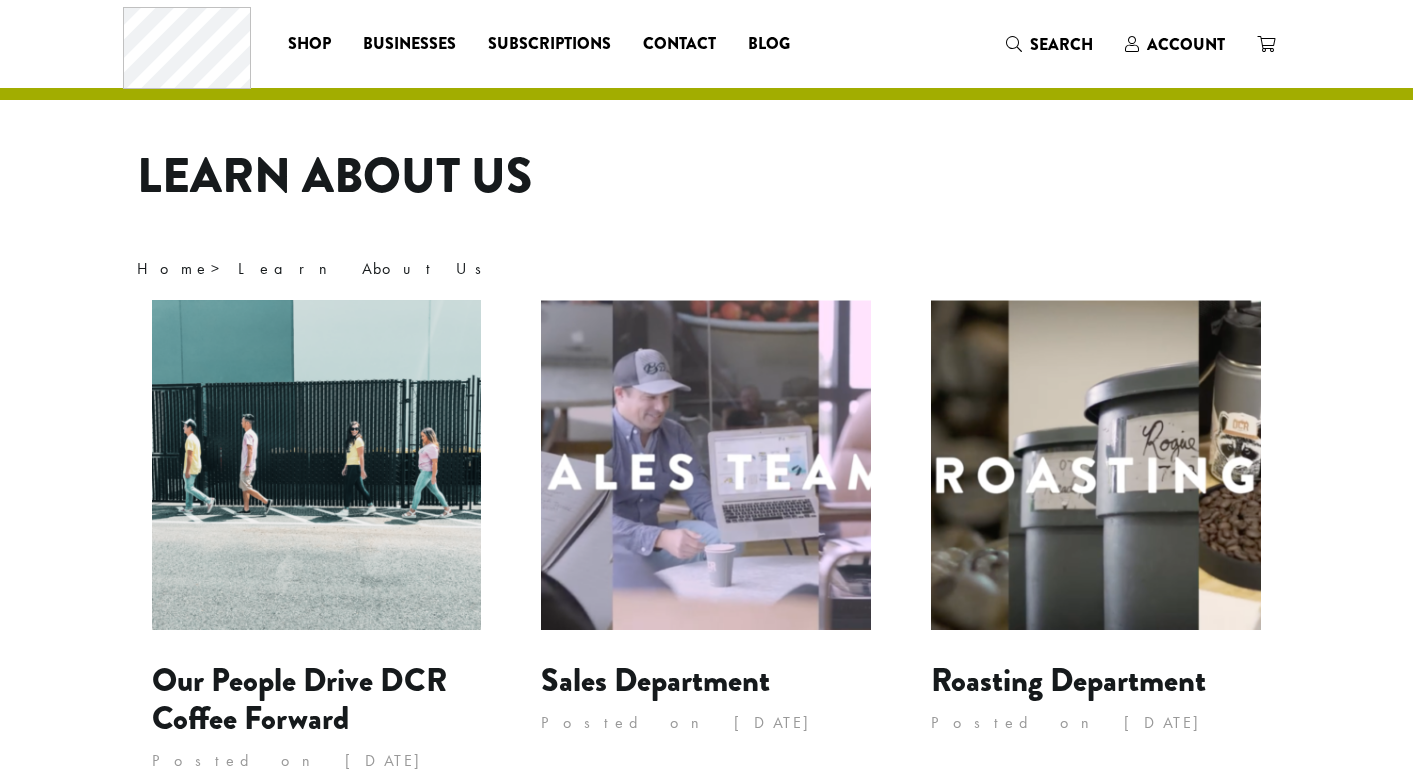scroll, scrollTop: 0, scrollLeft: 0, axis: both 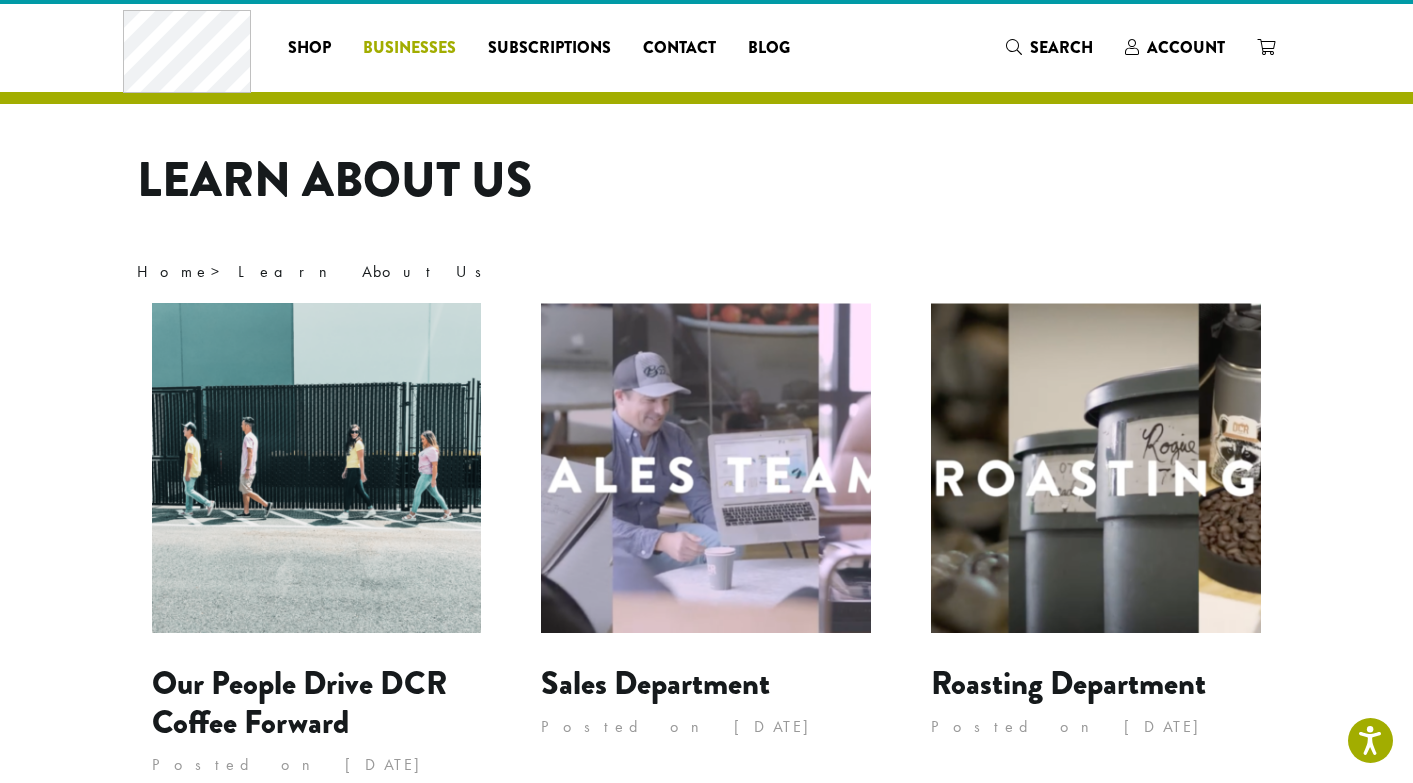 click on "Businesses" at bounding box center [409, 48] 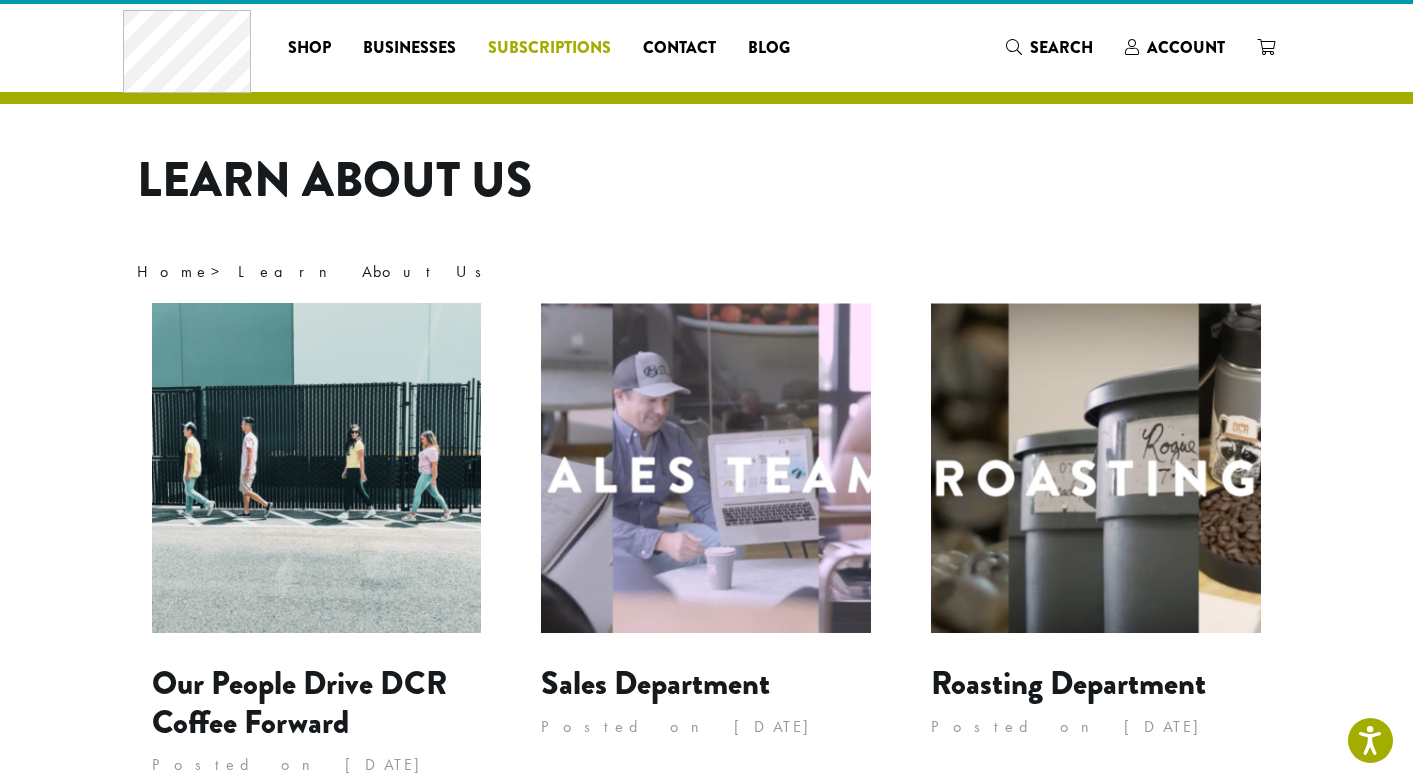 click on "Subscriptions" at bounding box center [549, 48] 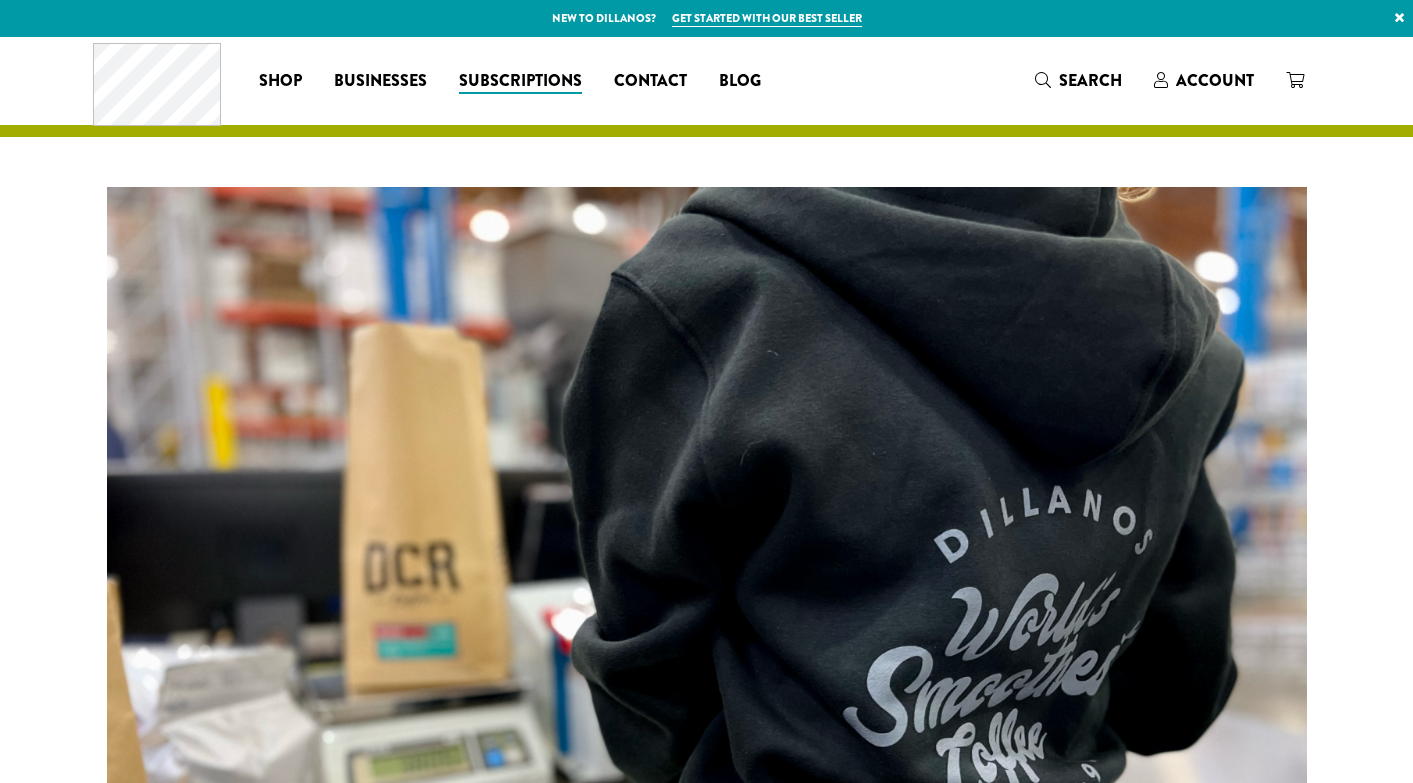 scroll, scrollTop: 0, scrollLeft: 0, axis: both 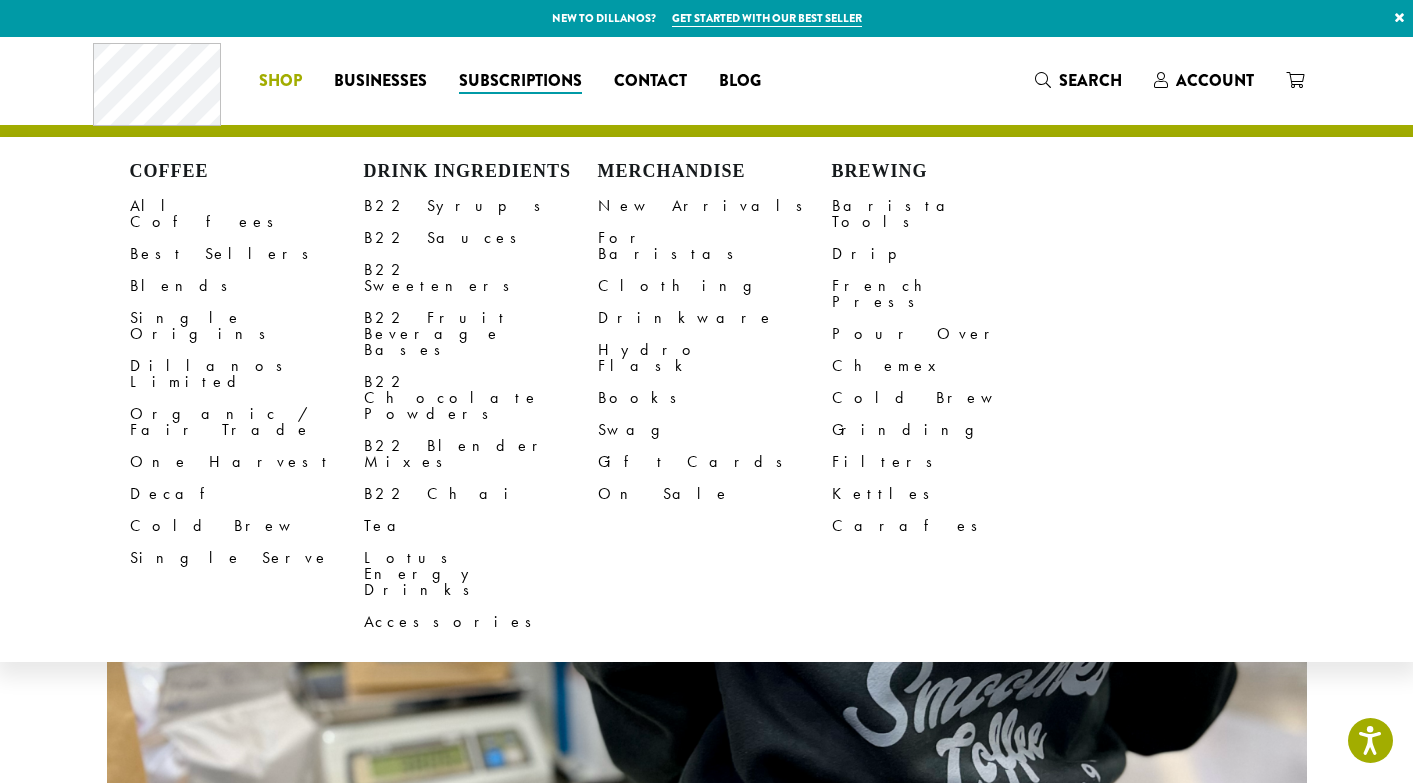 click on "Coffee All Coffees
Best Sellers
Blends
Single Origins
Dillanos Limited
Organic / Fair Trade
One Harvest
Decaf
Cold Brew
Single Serve
Drink Ingredients B22 Syrups
B22 Sauces
B22 Sweeteners
B22 Fruit Beverage Bases
B22 Chocolate Powders
B22 Blender Mixes
B22 Chai
Tea
Lotus Energy Drinks
Accessories
Merchandise New Arrivals
For Baristas
Clothing
Drinkware
Hydro Flask
Books
Swag
Gift Cards
On Sale
Brewing Barista Tools
Drip
French Press
Pour Over
Chemex
Cold Brew
Grinding
Filters
Kettles
Carafes
Shop" at bounding box center [280, 81] 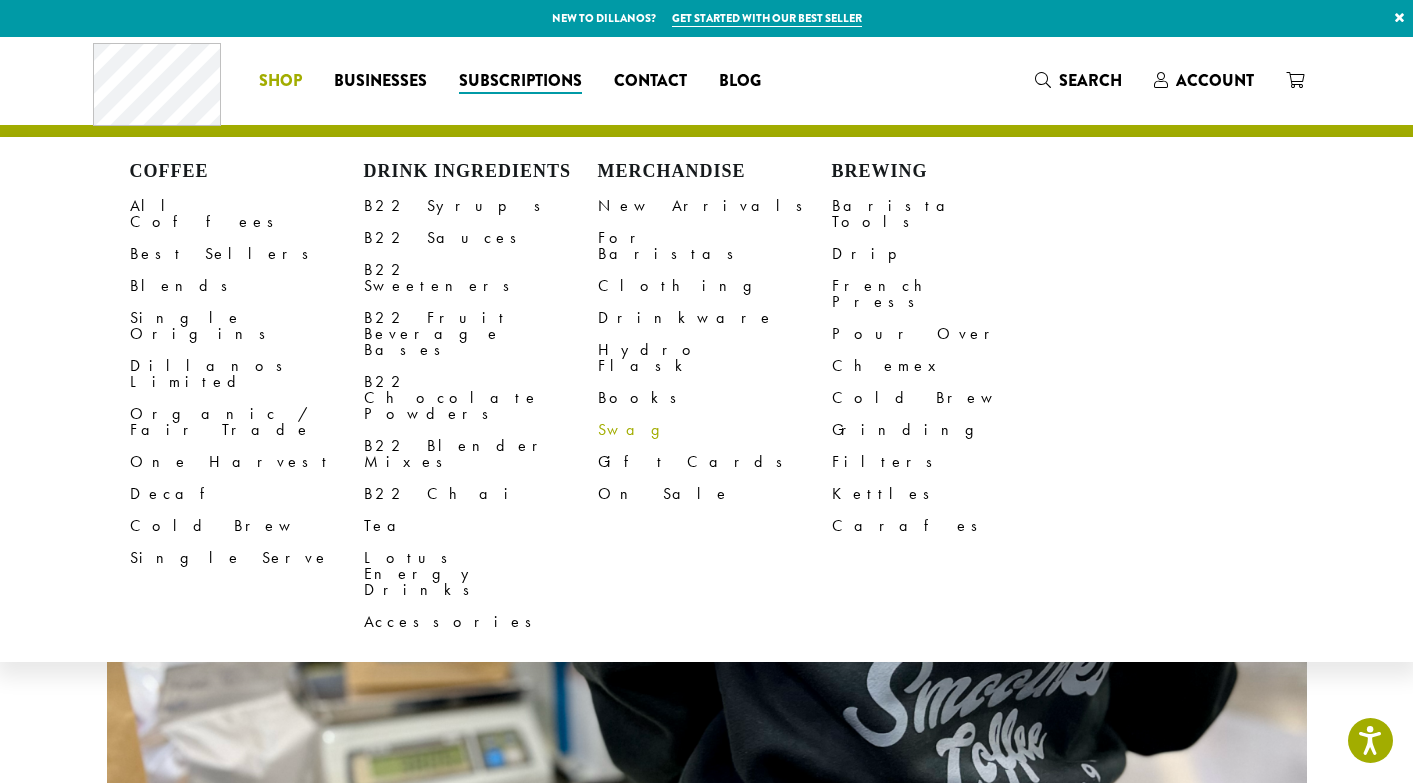 click on "Swag" at bounding box center (715, 430) 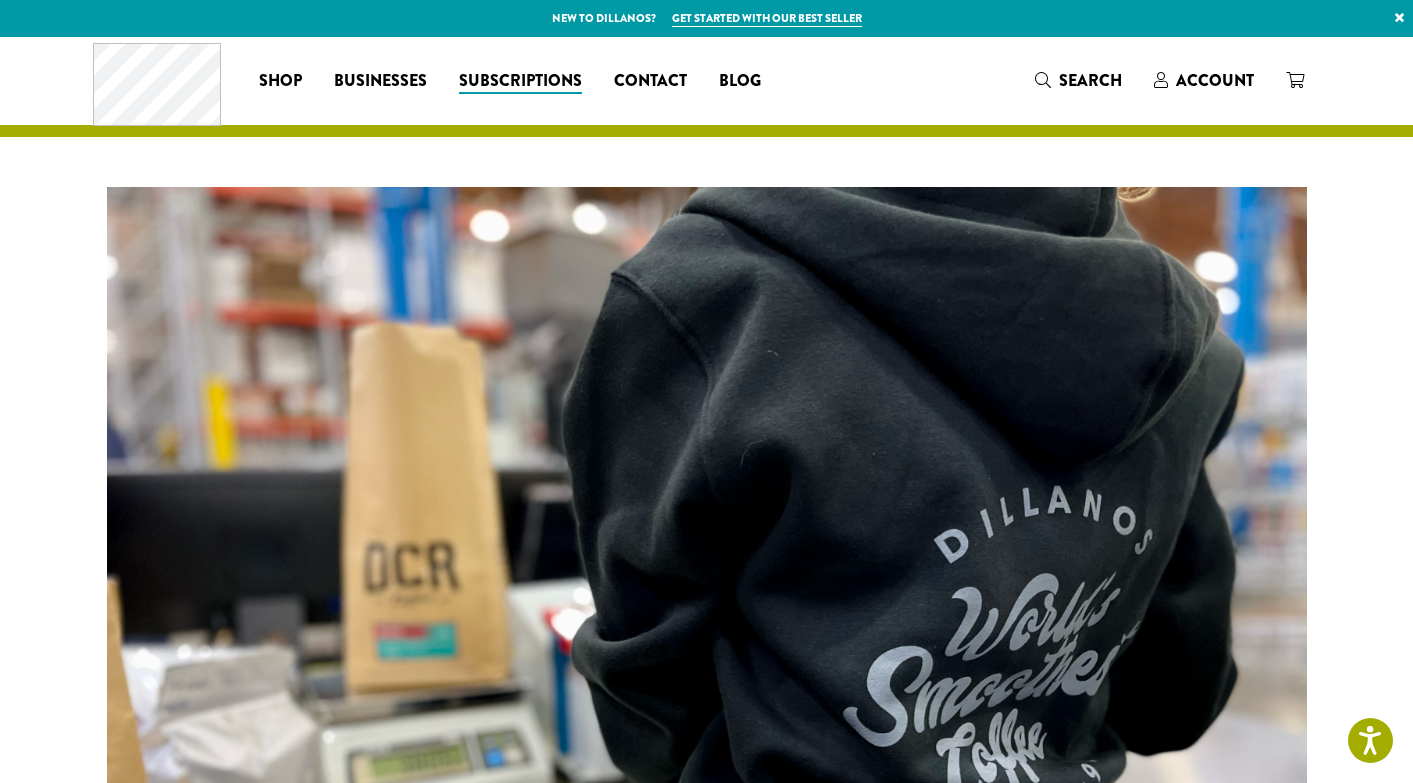 scroll, scrollTop: 169, scrollLeft: 0, axis: vertical 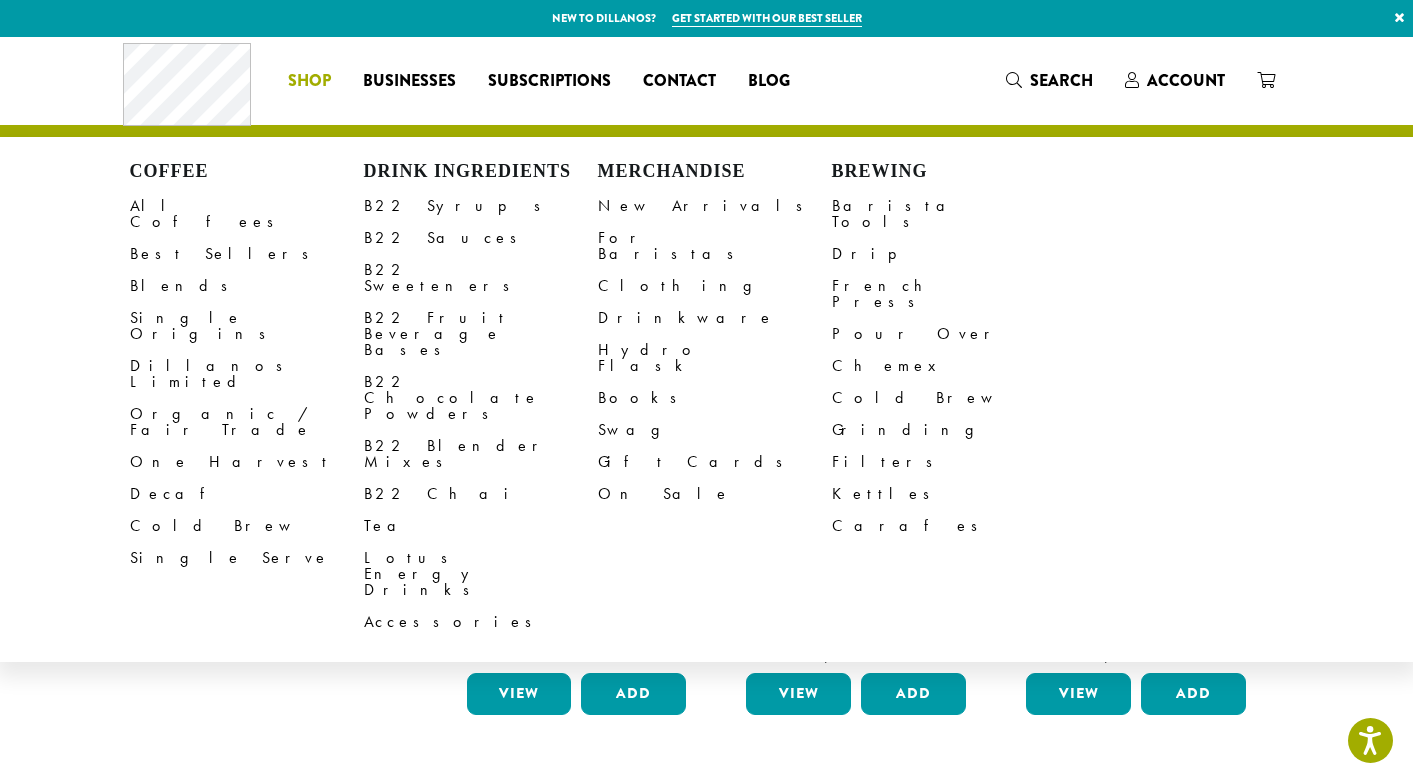 click on "Coffee All Coffees
Best Sellers
Blends
Single Origins
Dillanos Limited
Organic / Fair Trade
One Harvest
Decaf
Cold Brew
Single Serve
Drink Ingredients B22 Syrups
B22 Sauces
B22 Sweeteners
B22 Fruit Beverage Bases
B22 Chocolate Powders
B22 Blender Mixes
B22 Chai
Tea
Lotus Energy Drinks
Accessories
Merchandise New Arrivals
For Baristas
Clothing
Drinkware
Hydro Flask
Books
Swag
Gift Cards
On Sale
Brewing Barista Tools
Drip
French Press
Pour Over
Chemex
Cold Brew
Grinding
Filters
Kettles
Carafes
Shop" at bounding box center (309, 81) 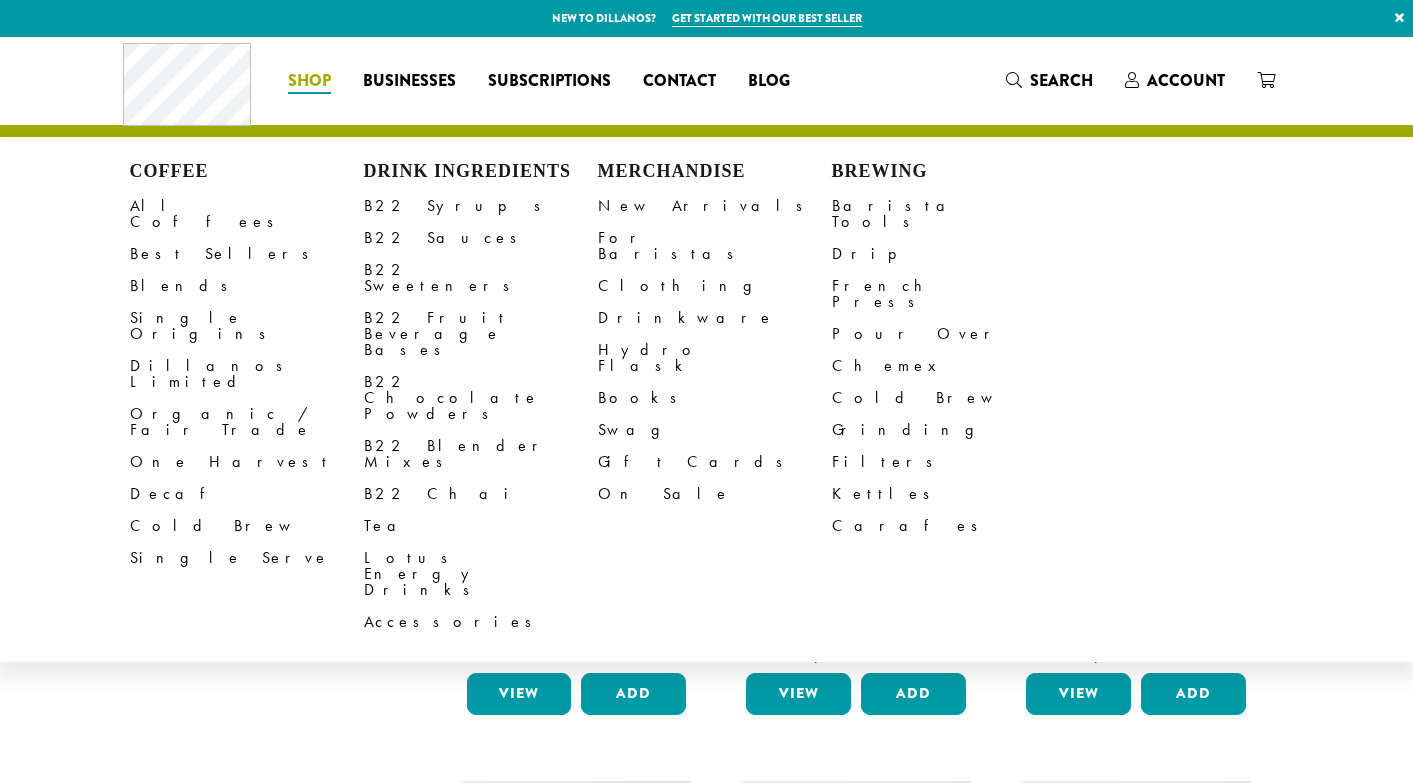 scroll, scrollTop: 0, scrollLeft: 0, axis: both 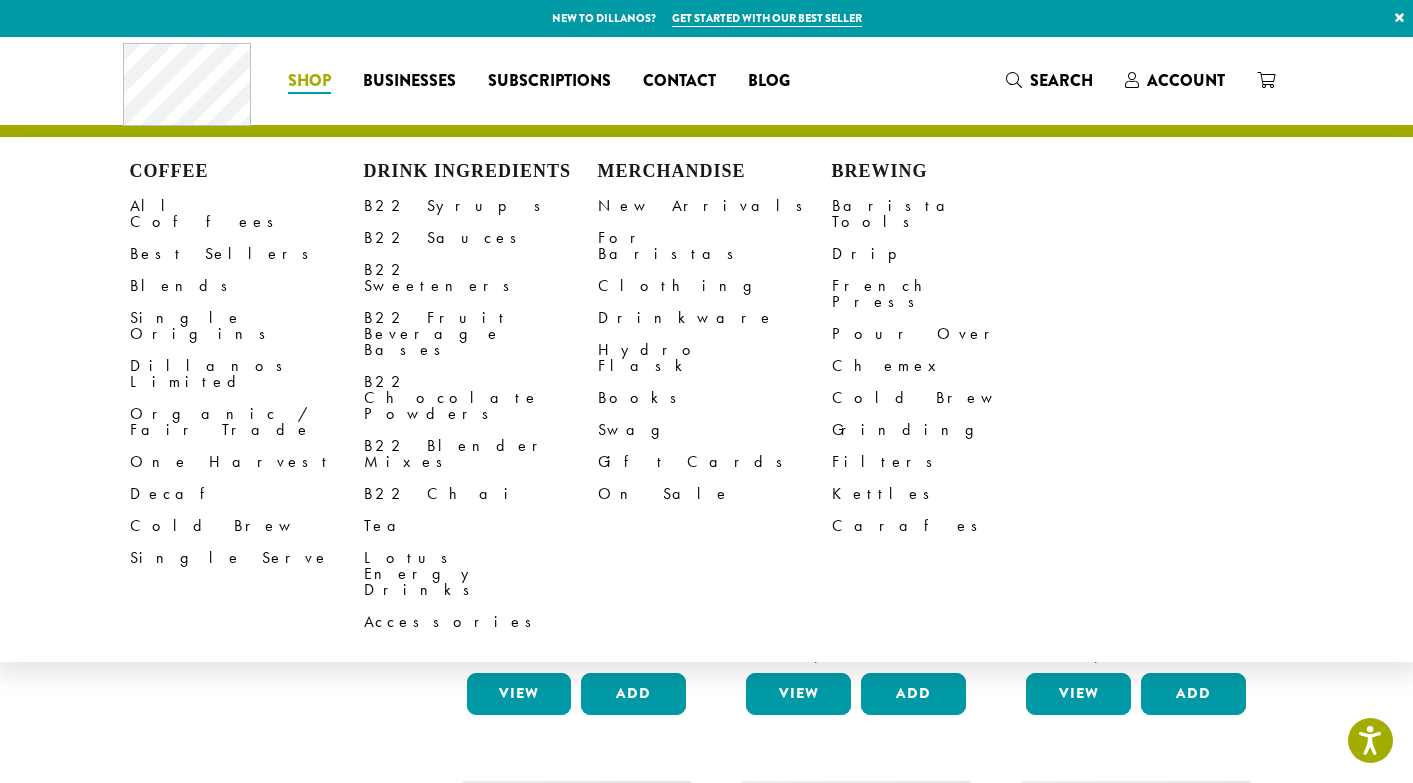 click on "Coffee All Coffees
Best Sellers
Blends
Single Origins
Dillanos Limited
Organic / Fair Trade
One Harvest
Decaf
Cold Brew
Single Serve
Drink Ingredients B22 Syrups
B22 Sauces
B22 Sweeteners
B22 Fruit Beverage Bases
B22 Chocolate Powders
B22 Blender Mixes
B22 Chai
Tea
Lotus Energy Drinks
Accessories
Merchandise New Arrivals
For Baristas
Clothing
Drinkware
Hydro Flask
Books
Swag
Gift Cards
On Sale
Brewing Barista Tools
Drip
French Press
Pour Over
Chemex
Cold Brew
Grinding
Filters
Kettles
Carafes
Shop
All Coffee
Drink Ingredients
DCR Merchandise
Brew & Serve
Businesses
Subscriptions
Contact
Blog" at bounding box center [465, 80] 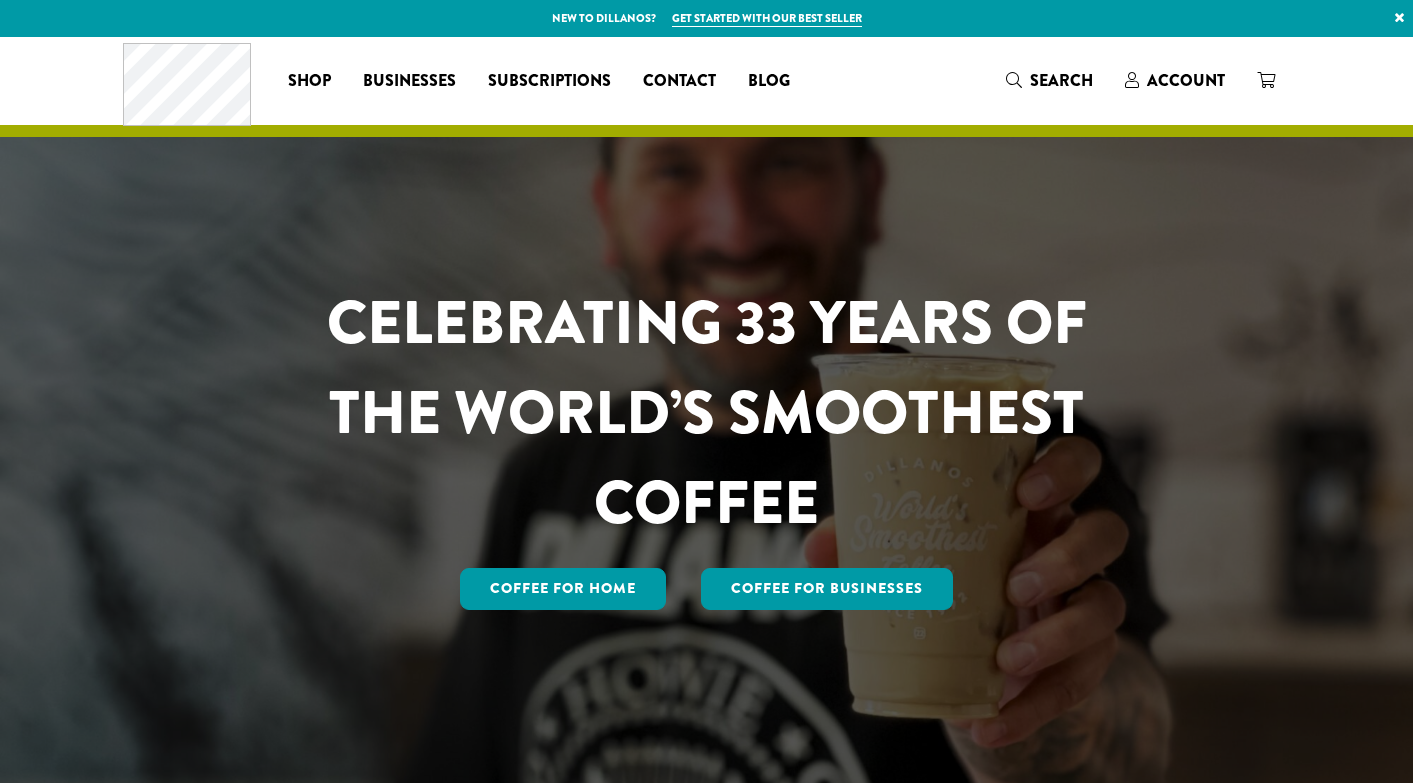 scroll, scrollTop: 0, scrollLeft: 0, axis: both 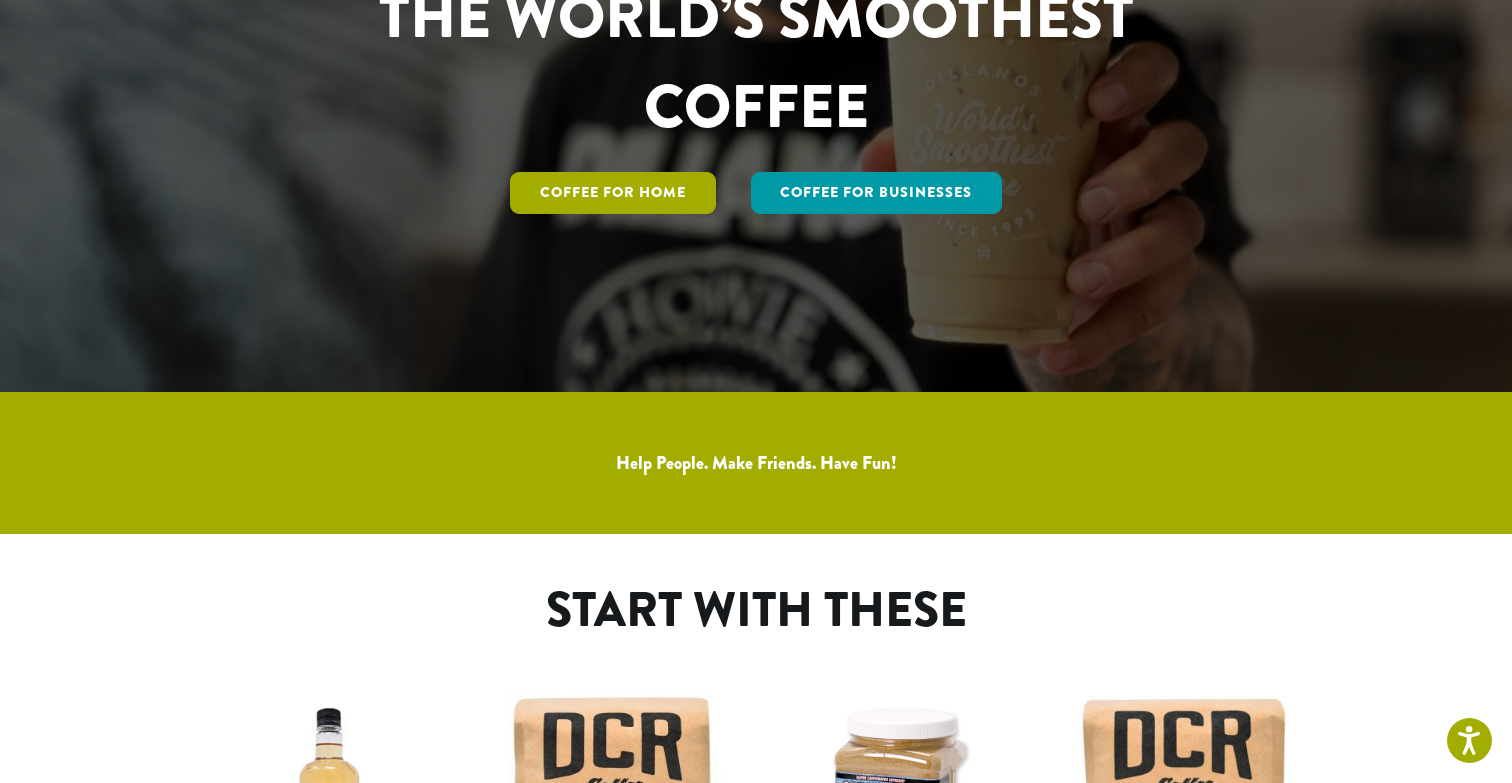 click on "Coffee for Home" at bounding box center (613, 193) 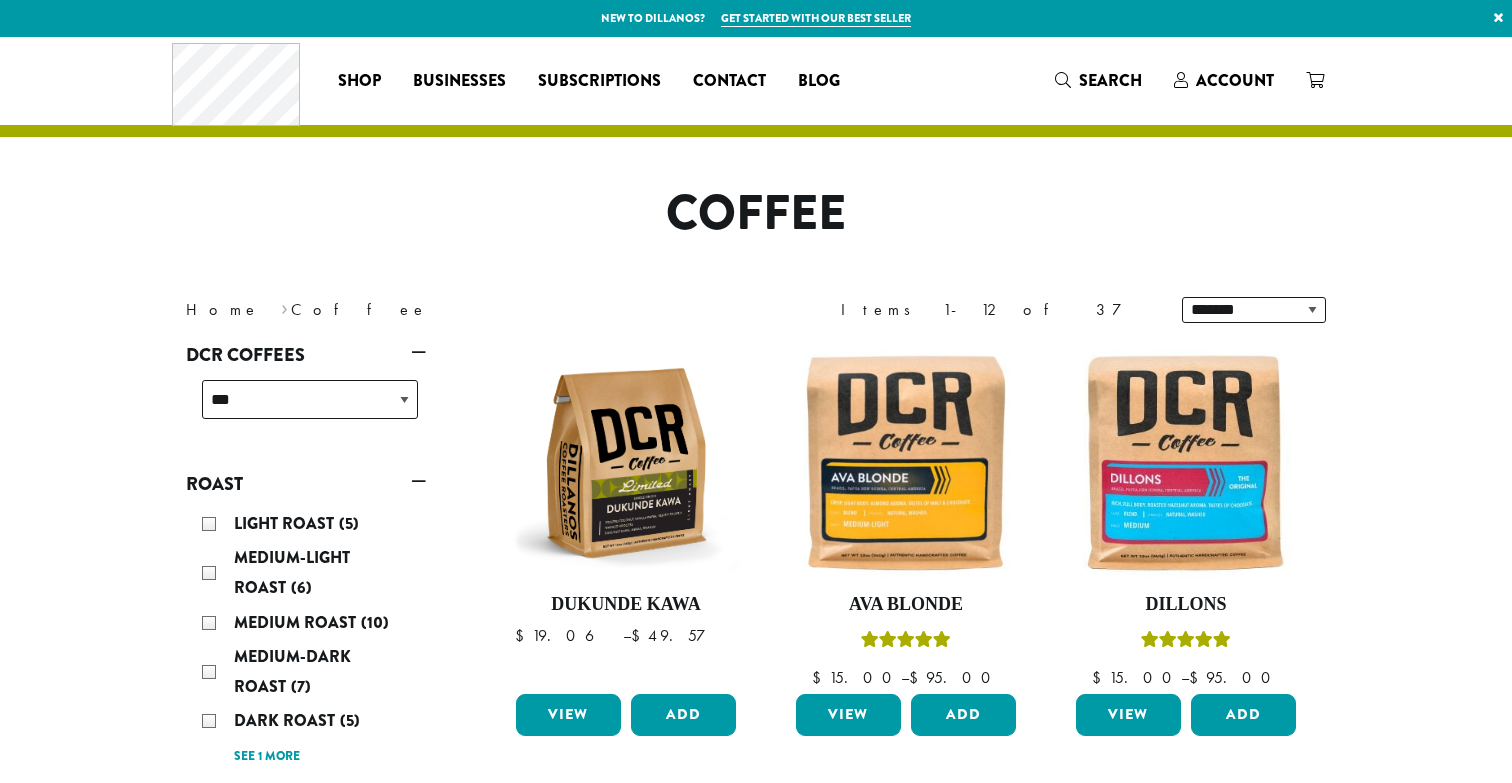 scroll, scrollTop: 0, scrollLeft: 0, axis: both 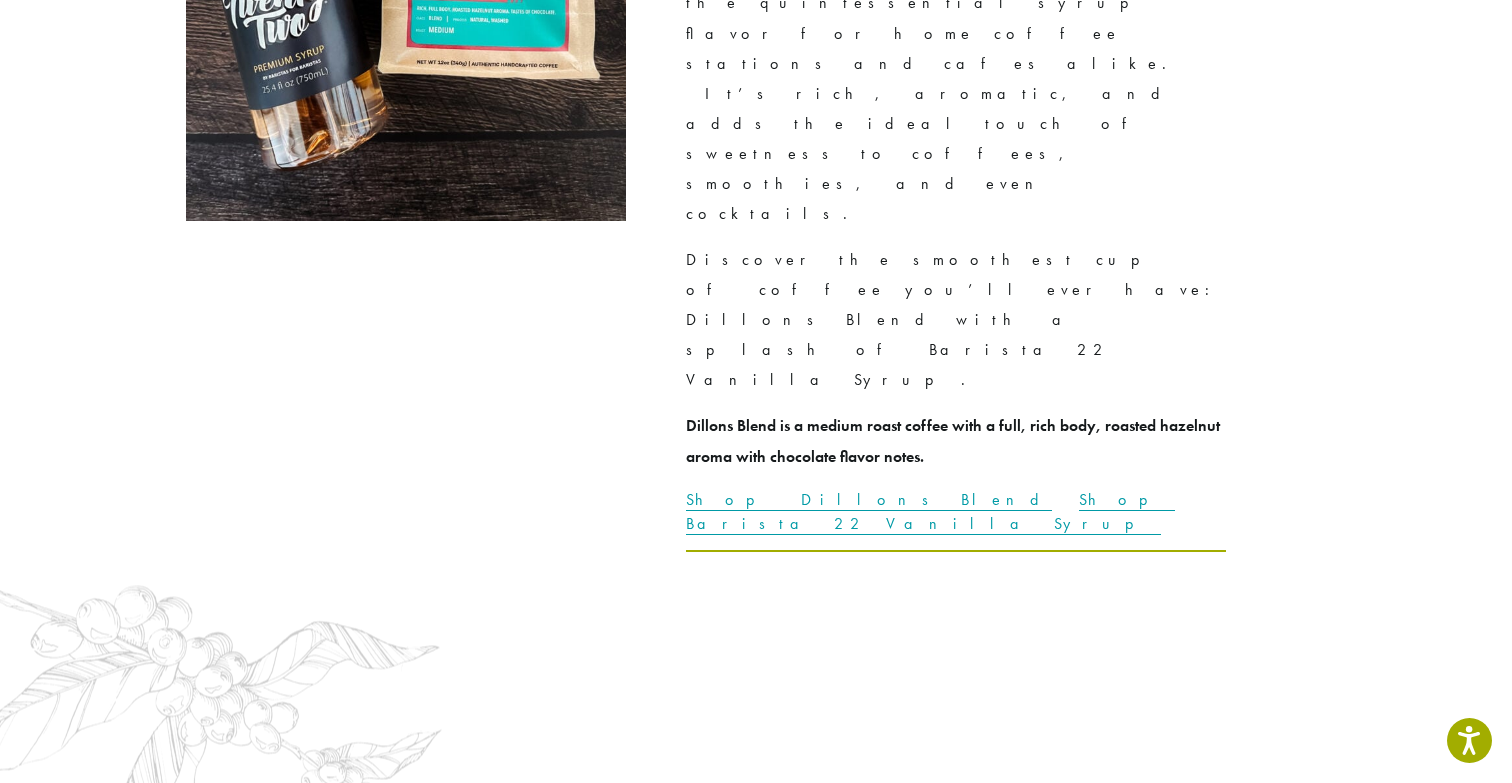 click on "New Arrivals" at bounding box center (464, 1483) 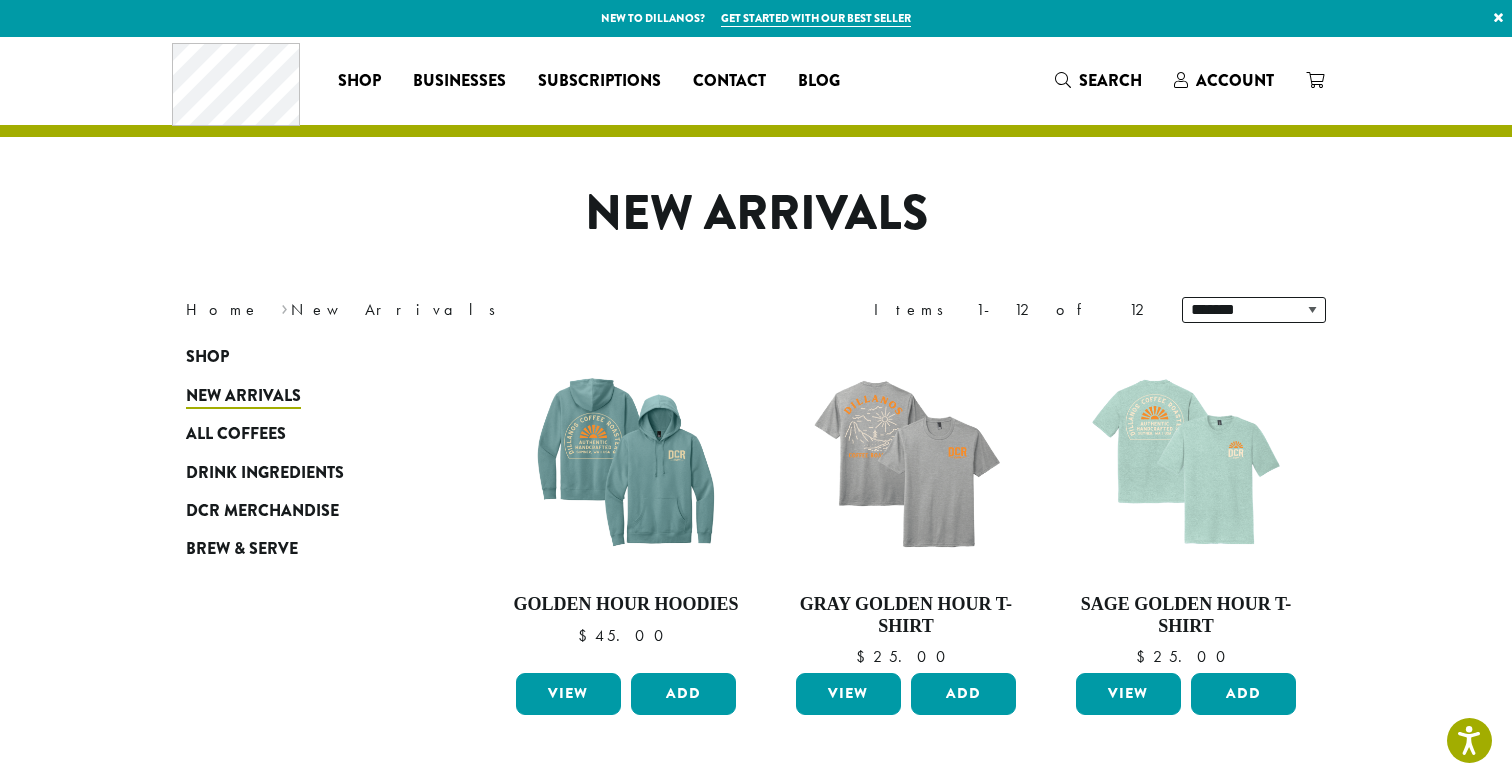 scroll, scrollTop: 65, scrollLeft: 0, axis: vertical 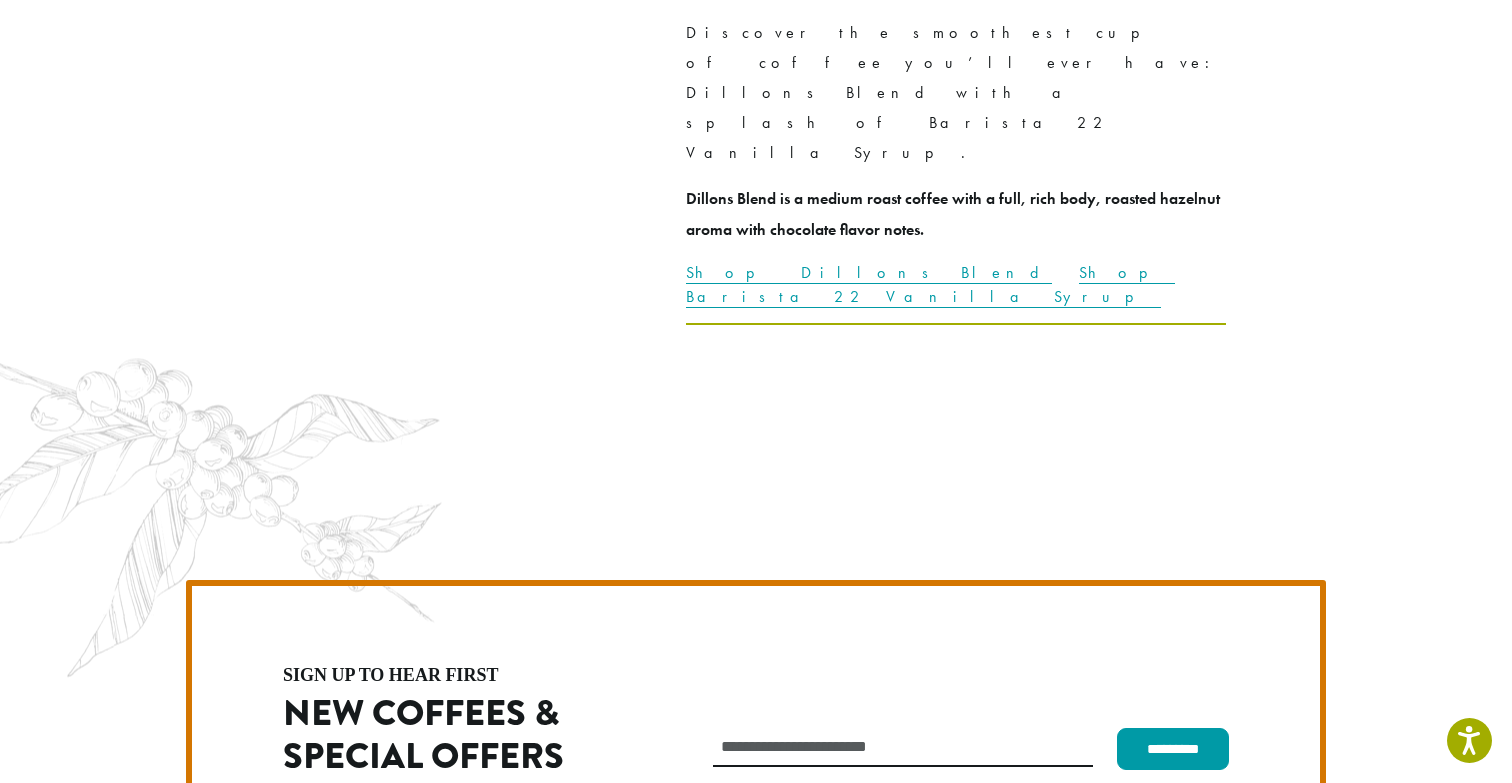 click on "Subscriptions" at bounding box center (463, 1845) 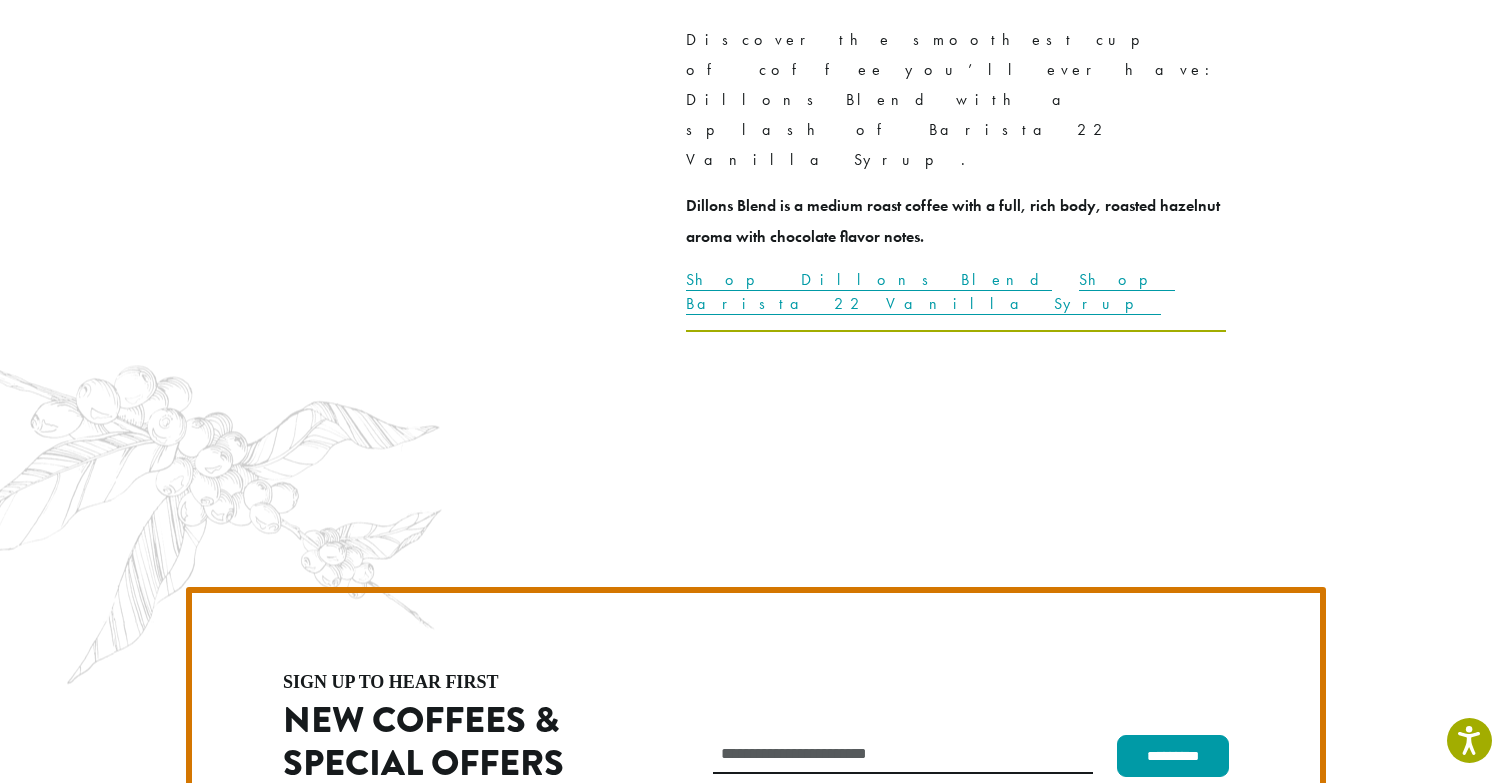 scroll, scrollTop: 5103, scrollLeft: 0, axis: vertical 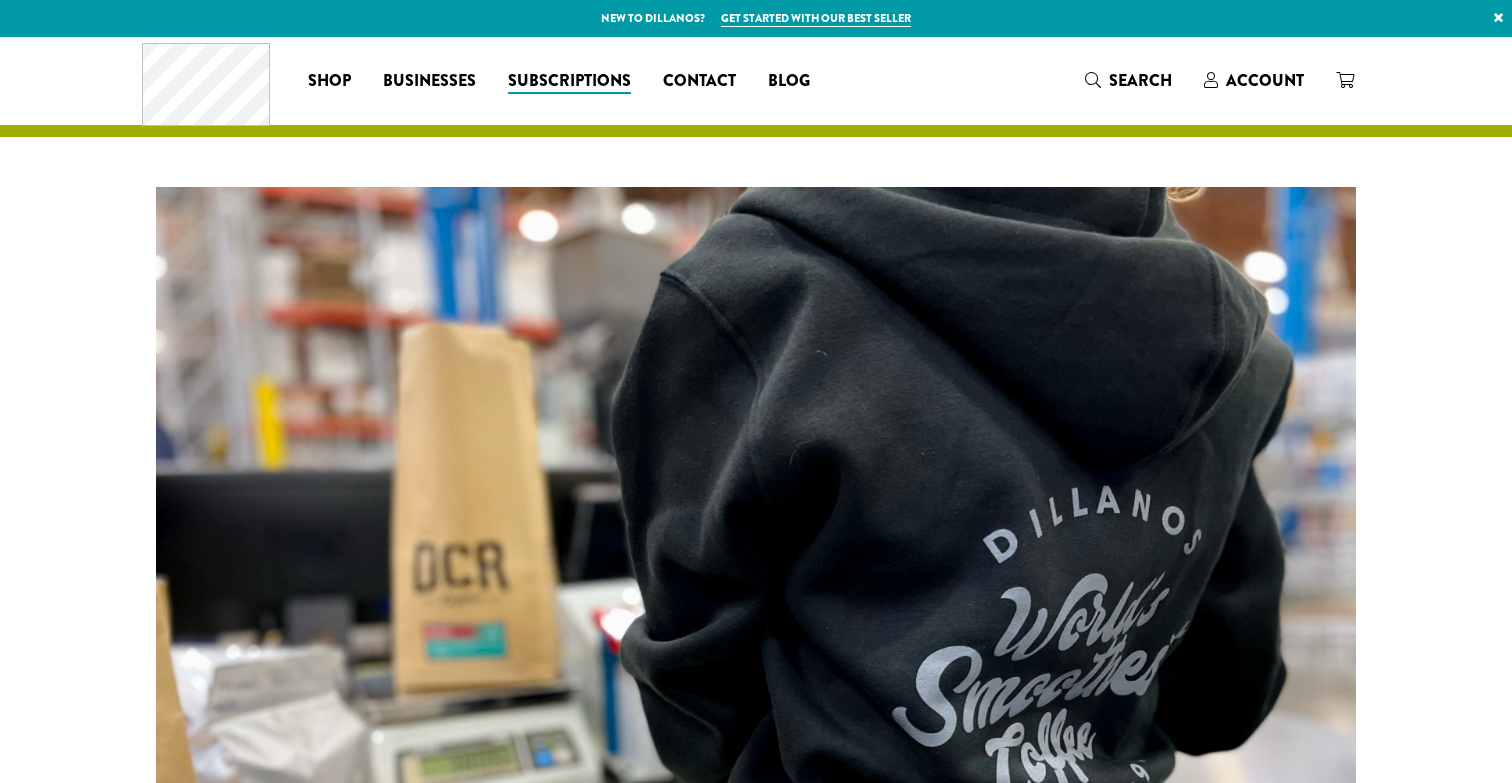 click at bounding box center [756, 637] 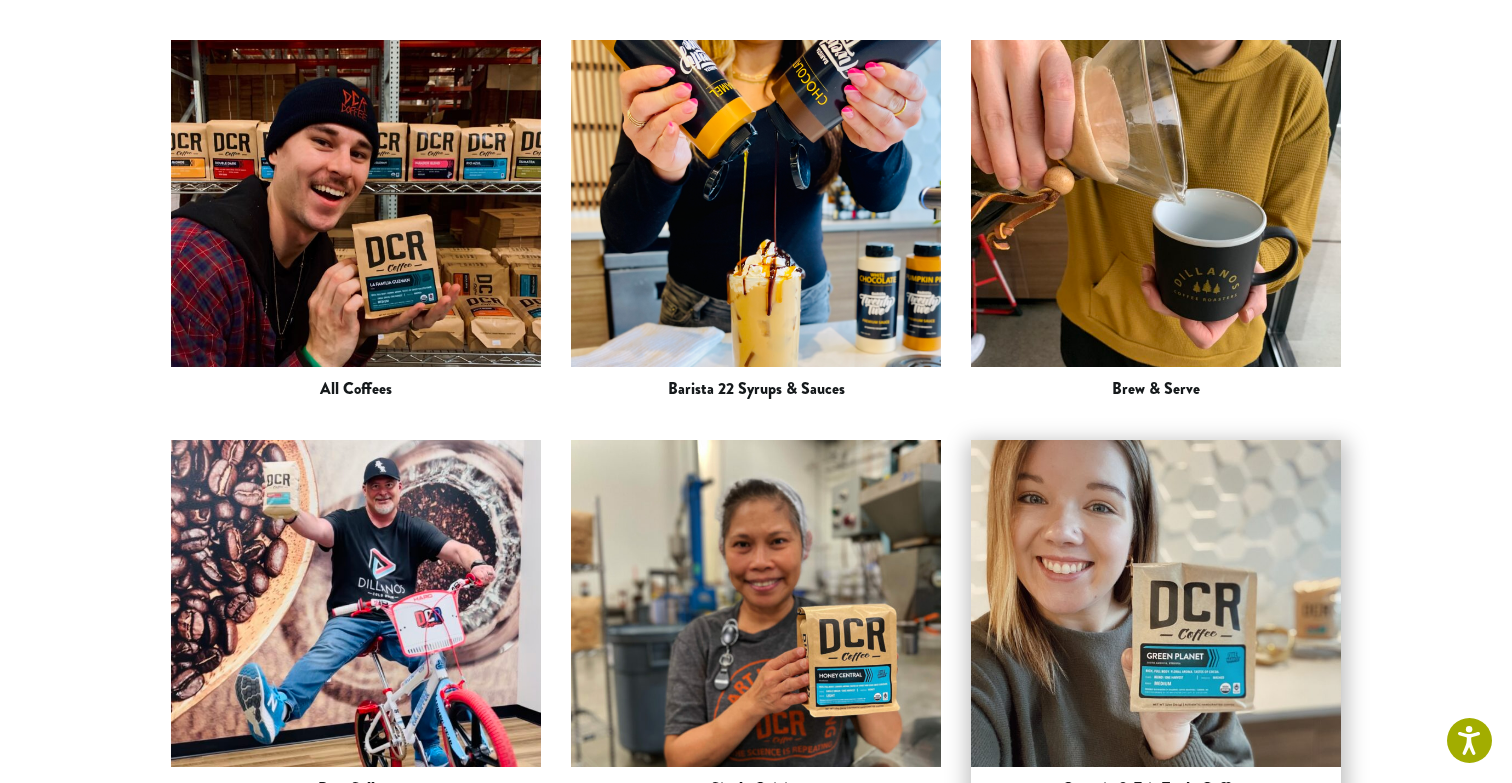 scroll, scrollTop: 2767, scrollLeft: 0, axis: vertical 